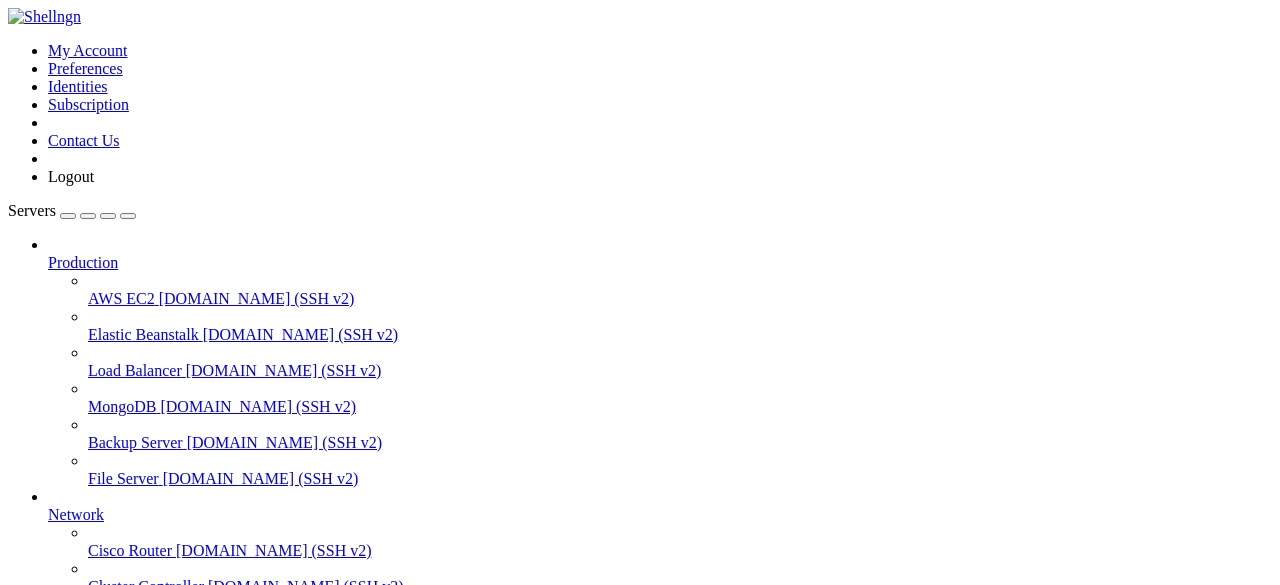 scroll, scrollTop: 0, scrollLeft: 0, axis: both 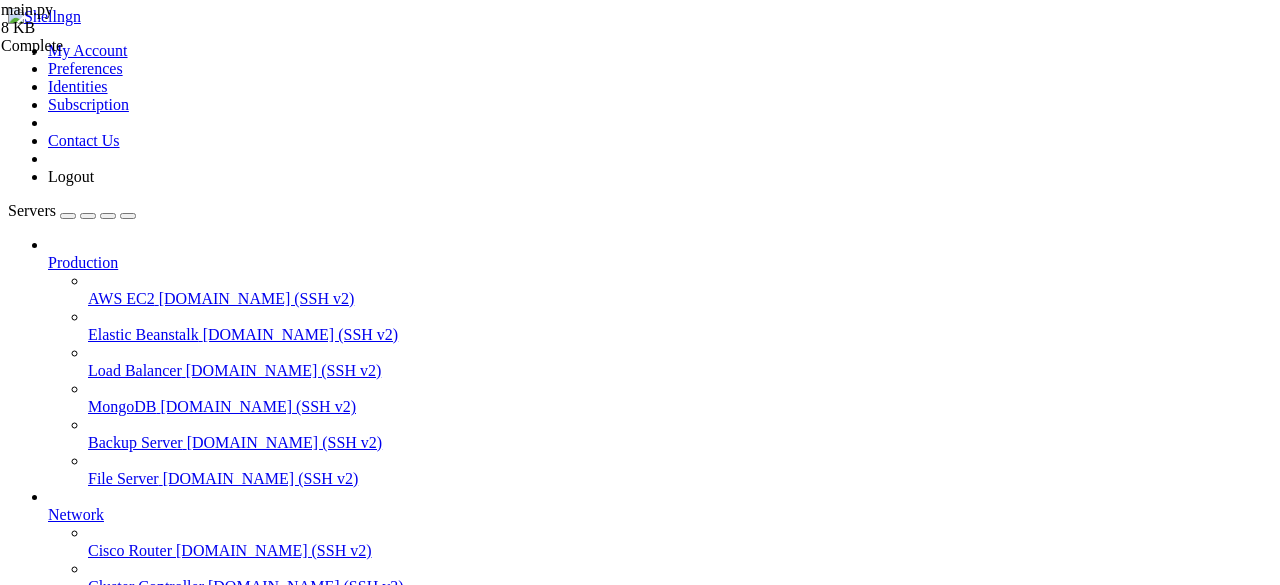click at bounding box center (16, 1706) 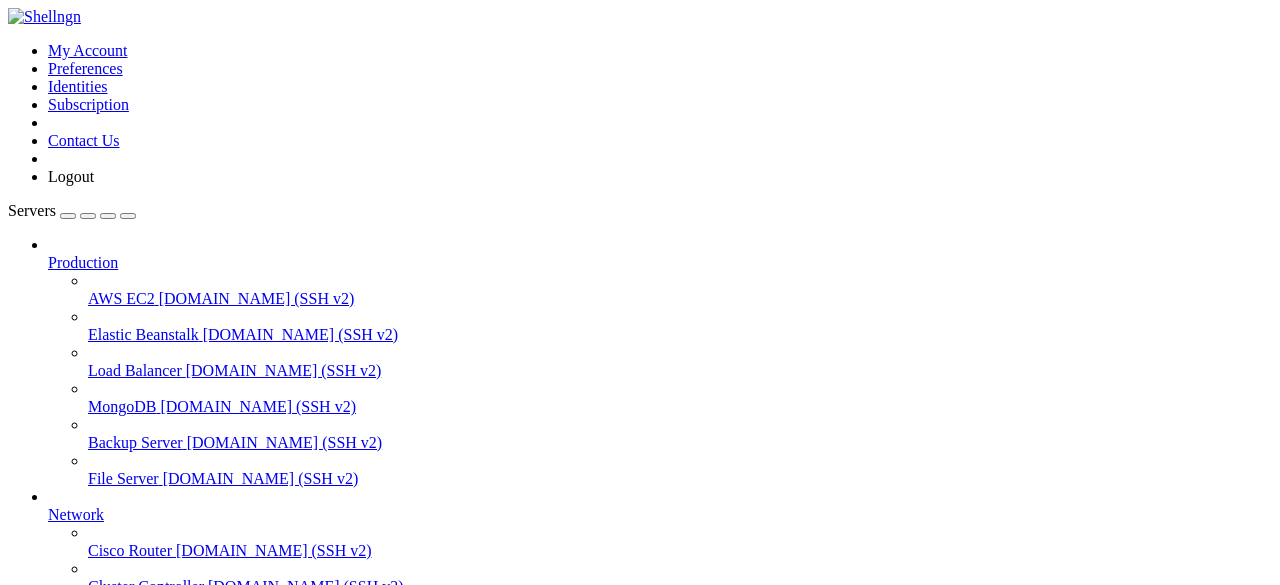 click on "root" at bounding box center (61, 798) 